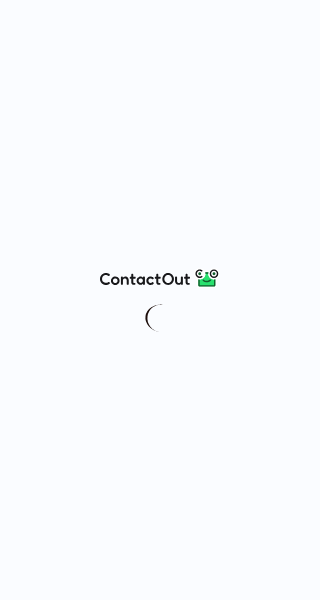 scroll, scrollTop: 0, scrollLeft: 0, axis: both 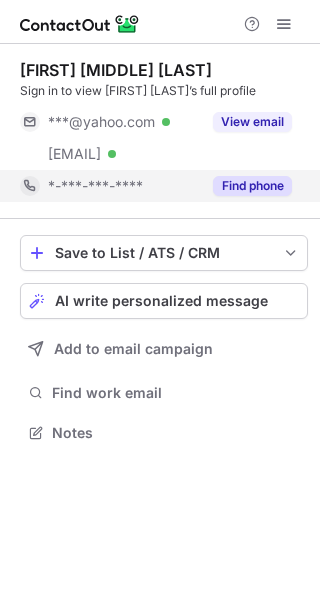 click on "Find phone" at bounding box center [252, 186] 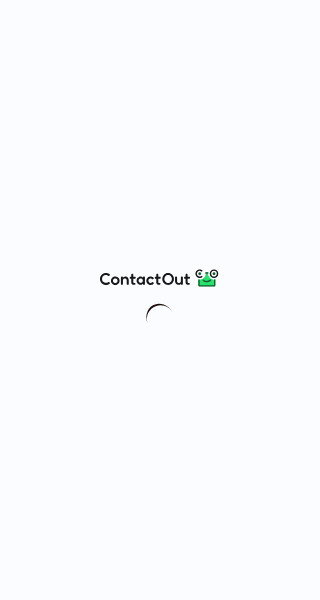 scroll, scrollTop: 0, scrollLeft: 0, axis: both 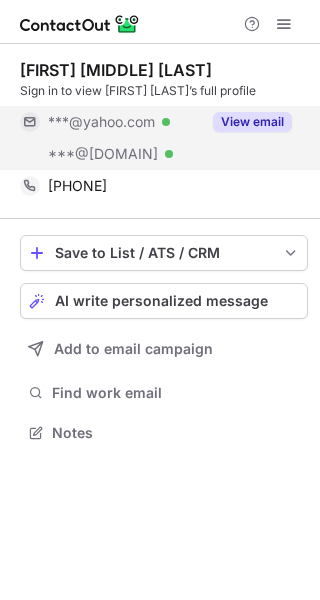 click on "View email" at bounding box center (252, 122) 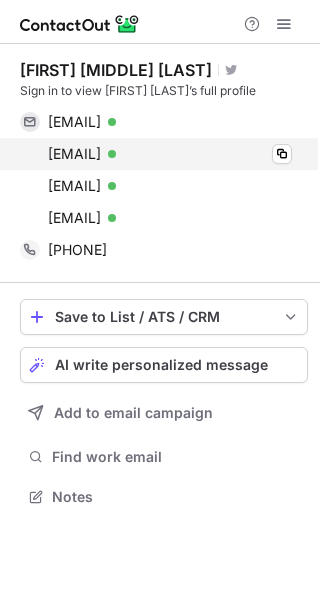 scroll, scrollTop: 10, scrollLeft: 10, axis: both 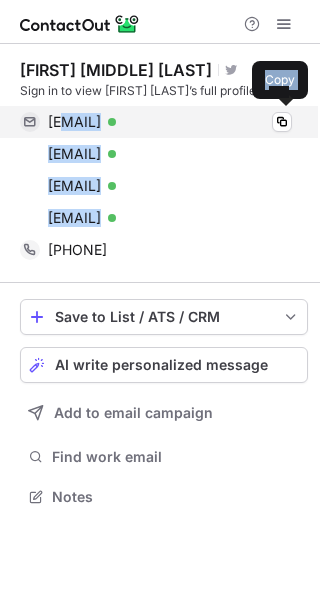 drag, startPoint x: 227, startPoint y: 217, endPoint x: 65, endPoint y: 135, distance: 181.57092 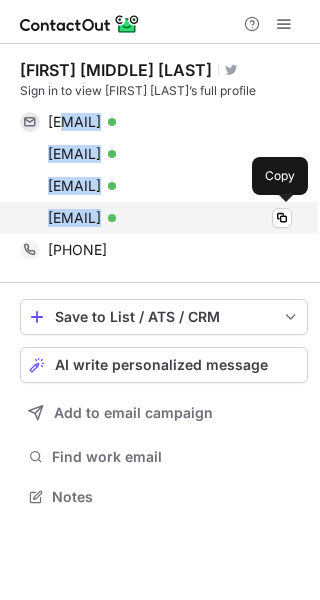 click on "saphoto1@ymail.com Verified Copy" at bounding box center [156, 218] 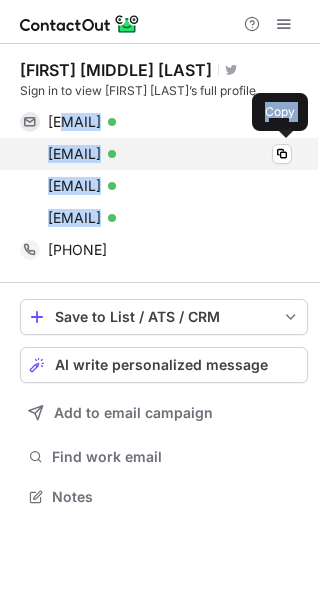 click on "hav3ah3avenlyh3art@yahoo.com Verified Copy" at bounding box center [156, 154] 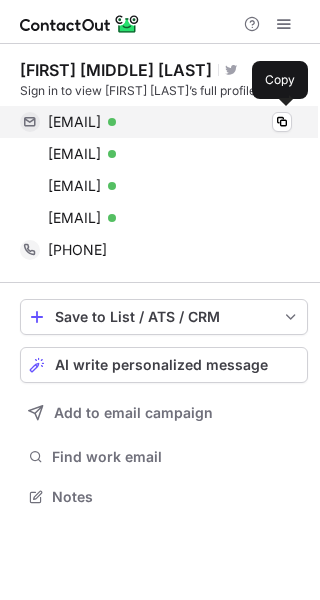 click on "heresumposion4u@yahoo.com Verified Copy" at bounding box center (156, 122) 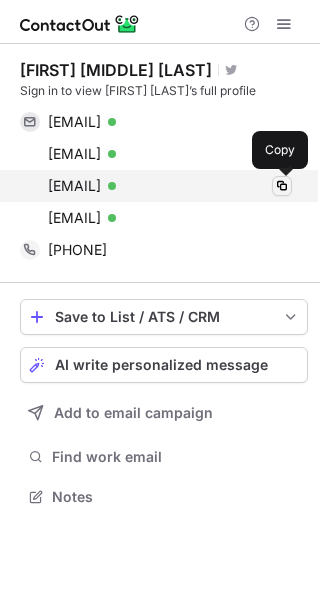 click at bounding box center (282, 186) 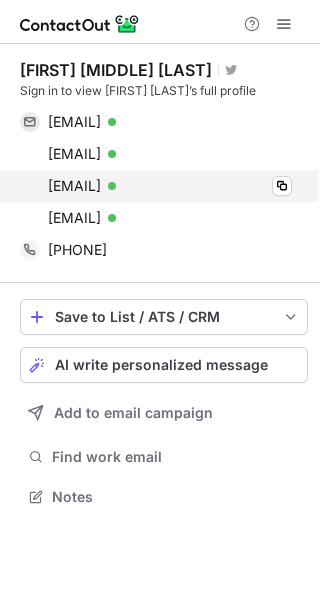 type 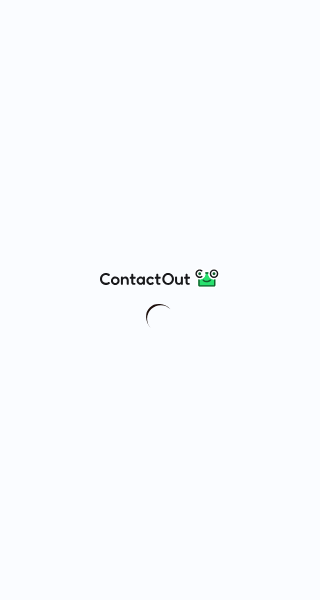 scroll, scrollTop: 0, scrollLeft: 0, axis: both 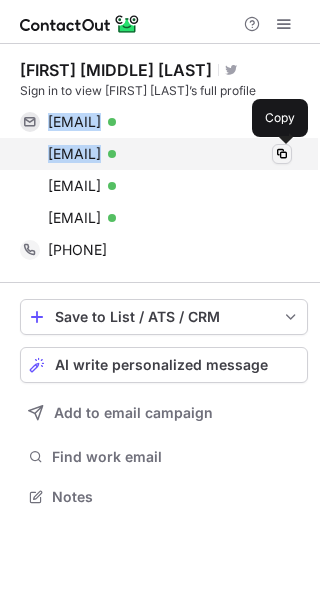copy on "[EMAIL] Verified Copy [EMAIL] Verified" 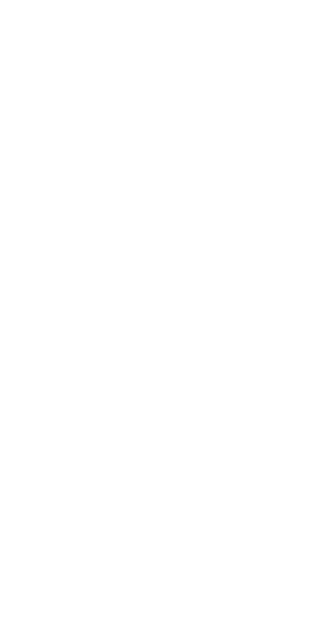 scroll, scrollTop: 0, scrollLeft: 0, axis: both 